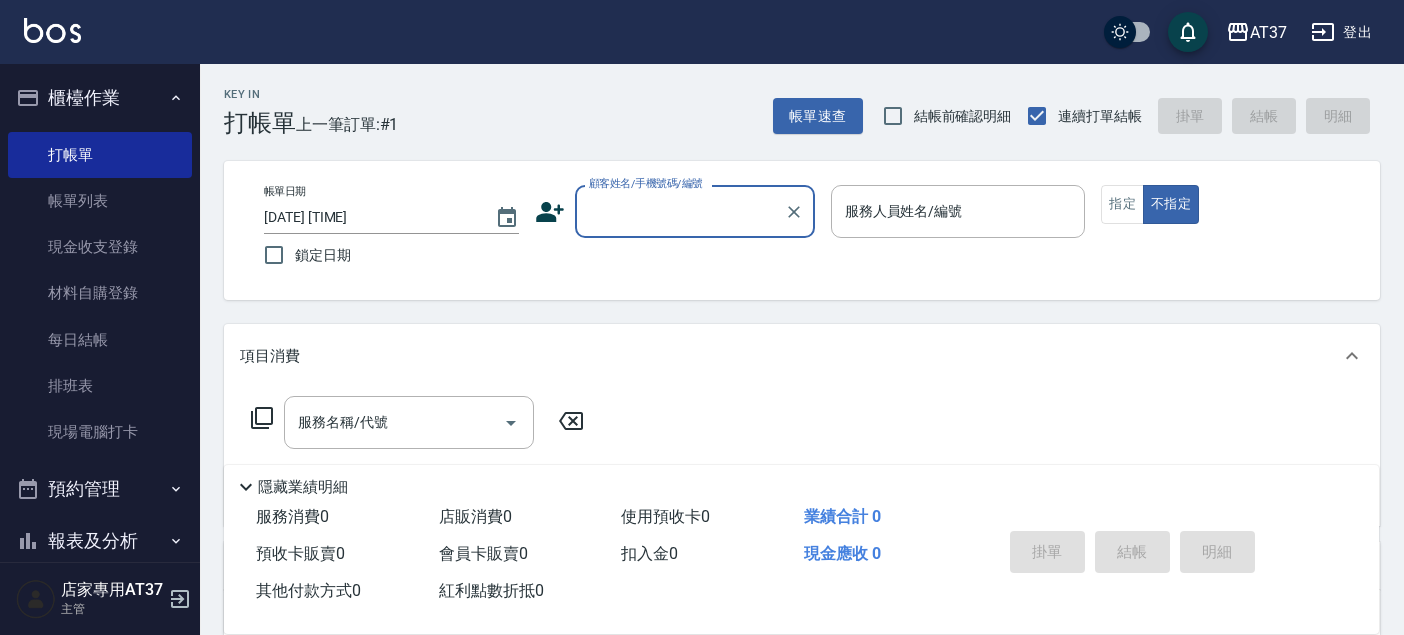 scroll, scrollTop: 0, scrollLeft: 0, axis: both 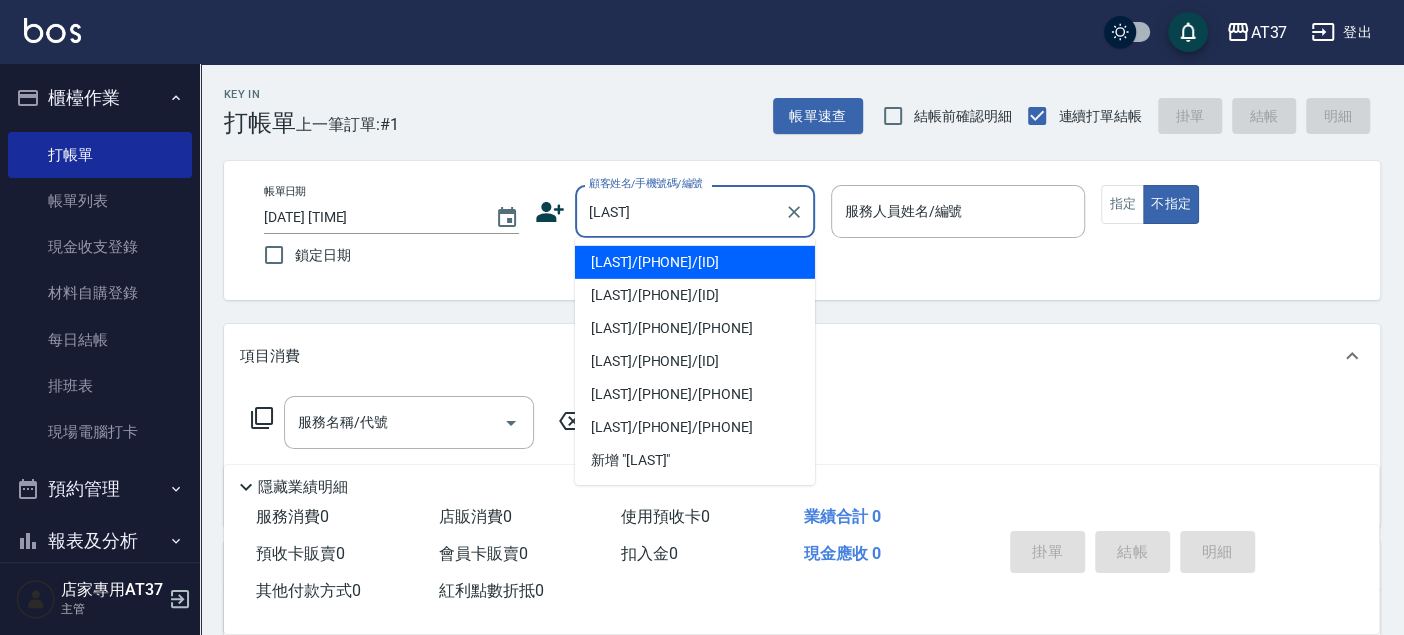 click on "[NAME]/[PHONE]/H488" at bounding box center [695, 262] 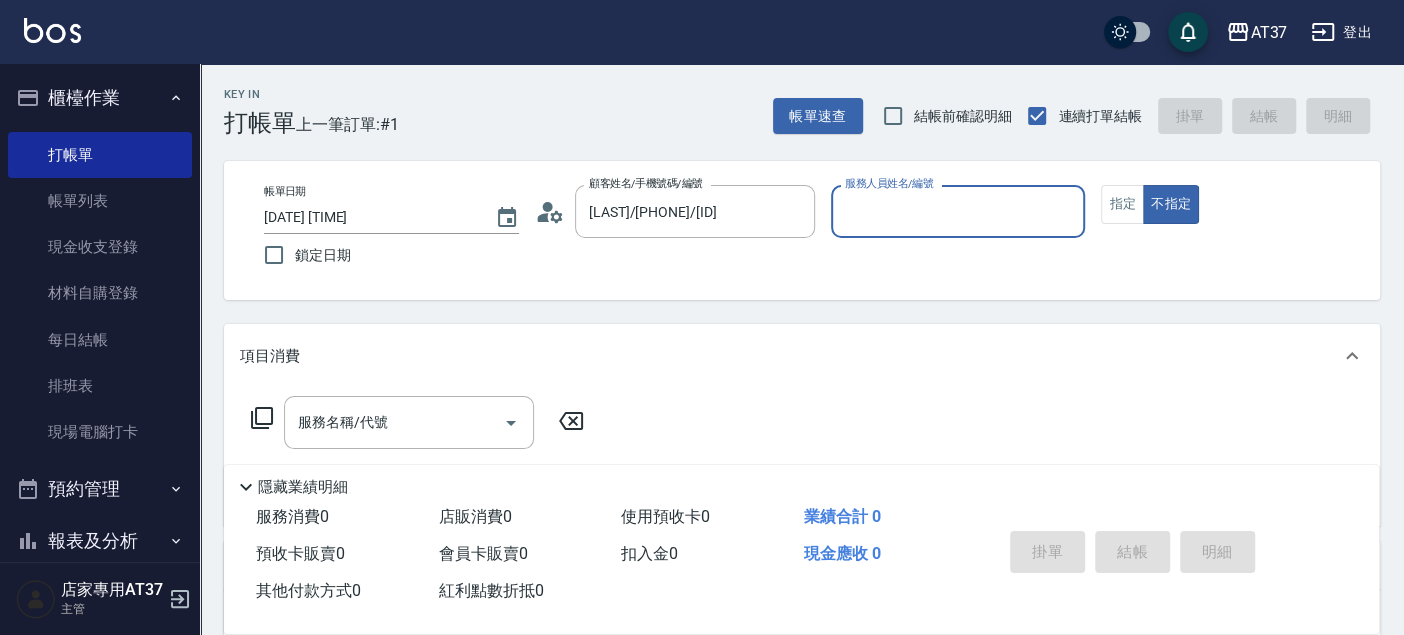 type on "Hannah-4" 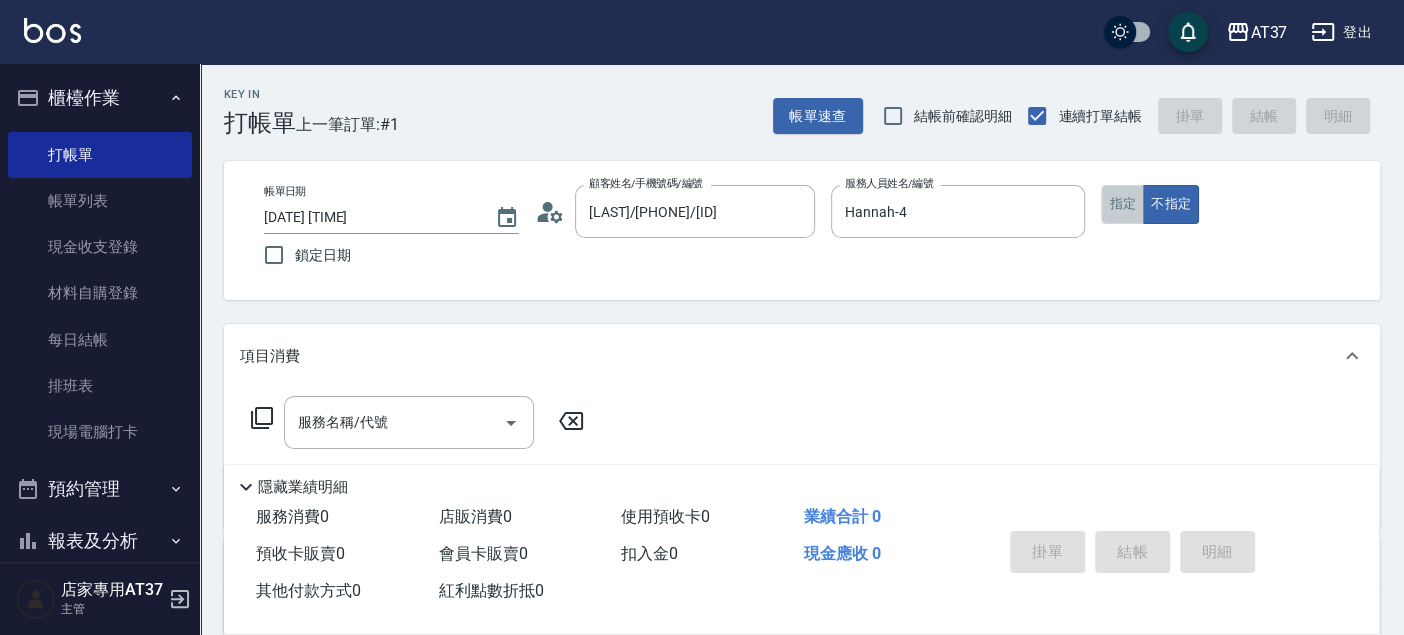 click on "指定" at bounding box center (1122, 204) 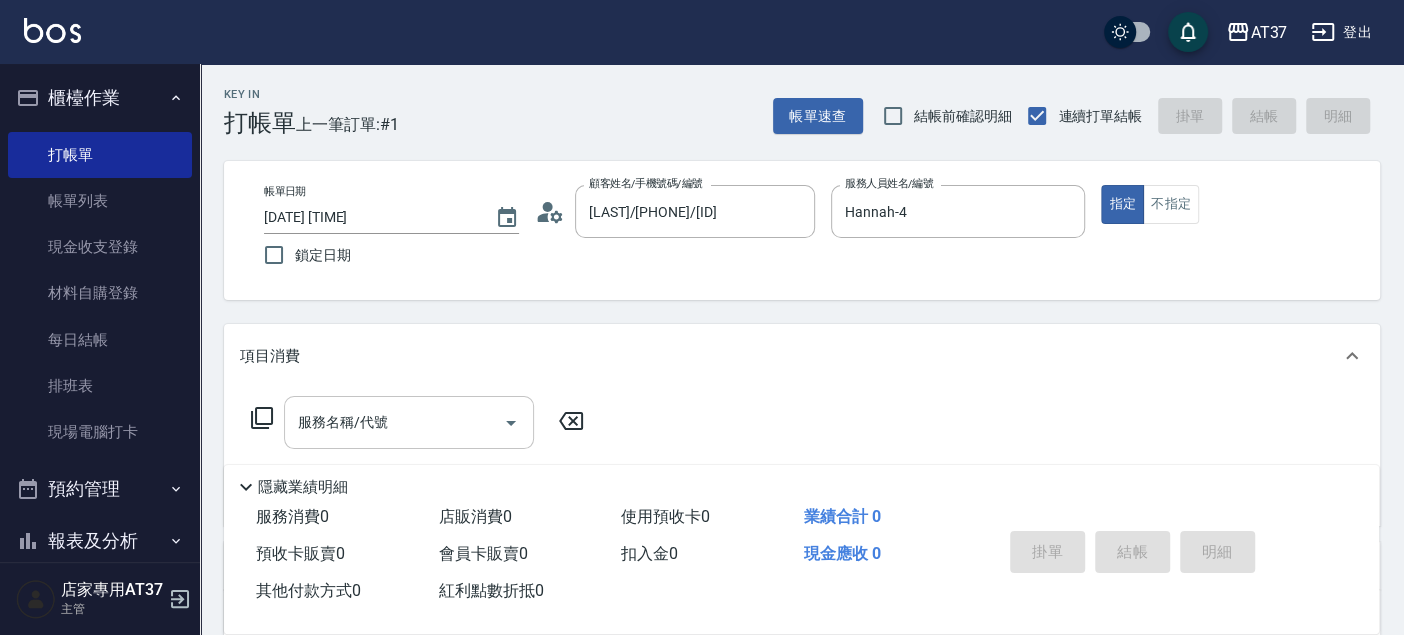 click on "服務名稱/代號" at bounding box center [394, 422] 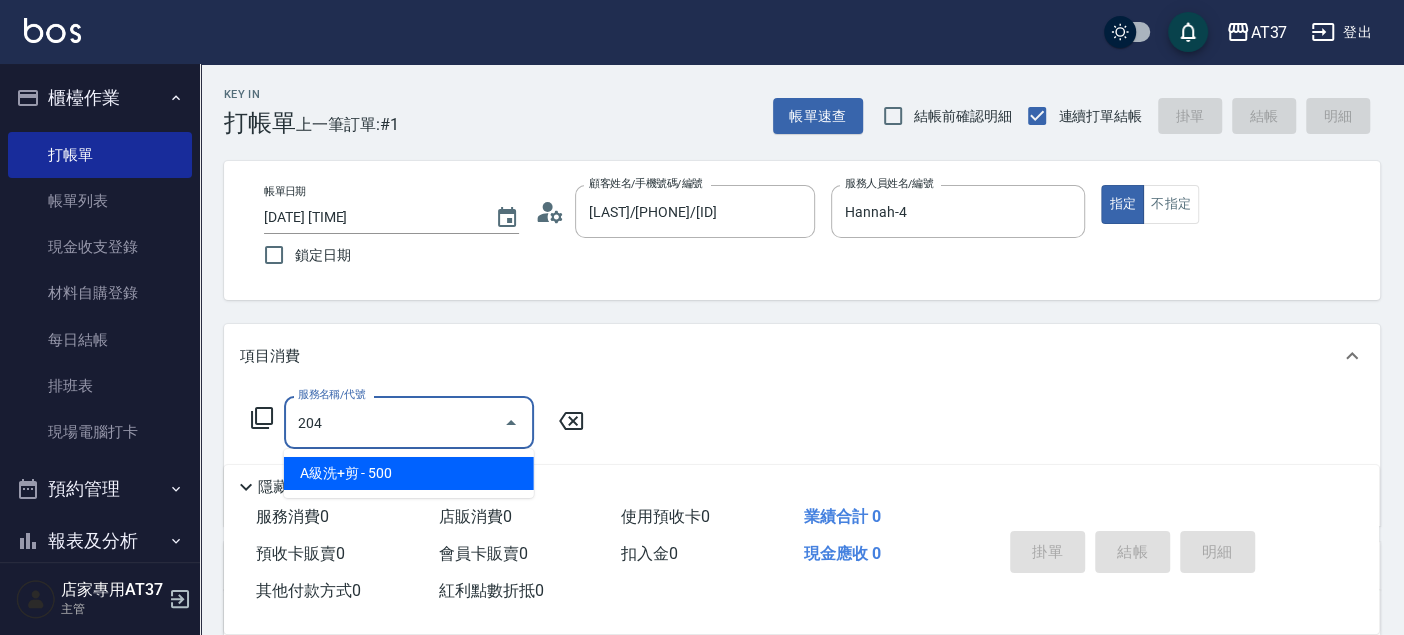 type on "A級洗+剪(204)" 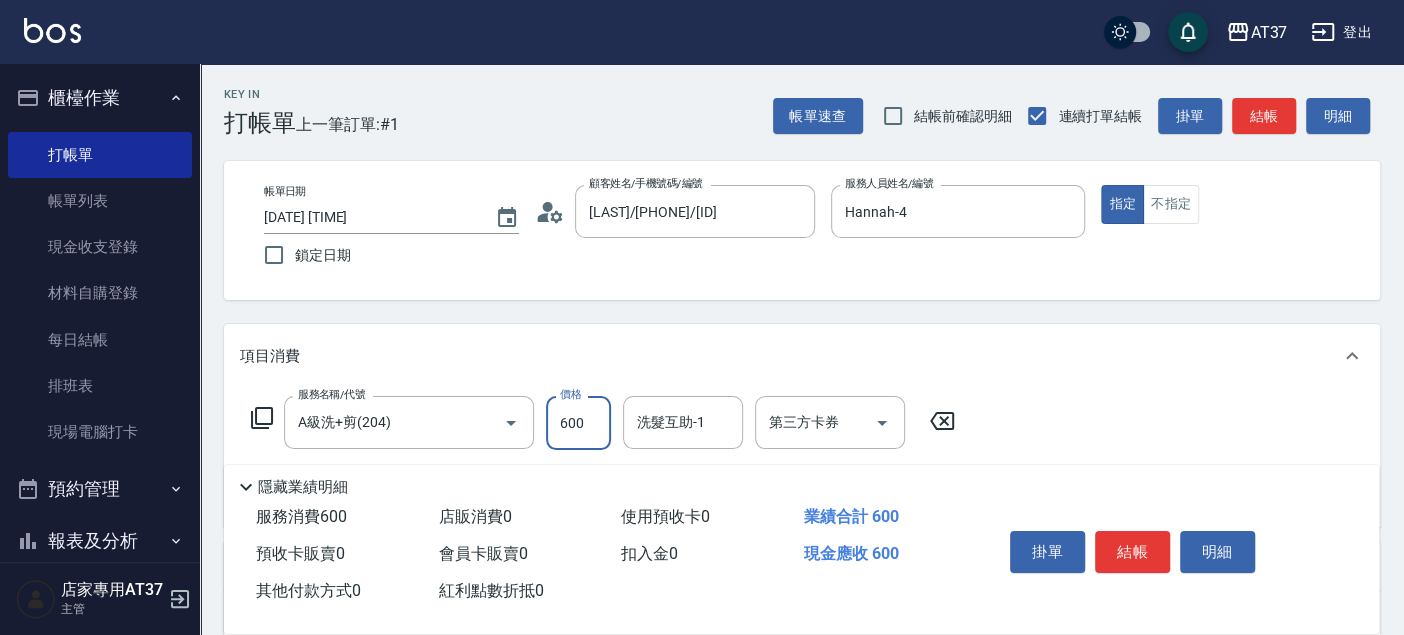 type on "600" 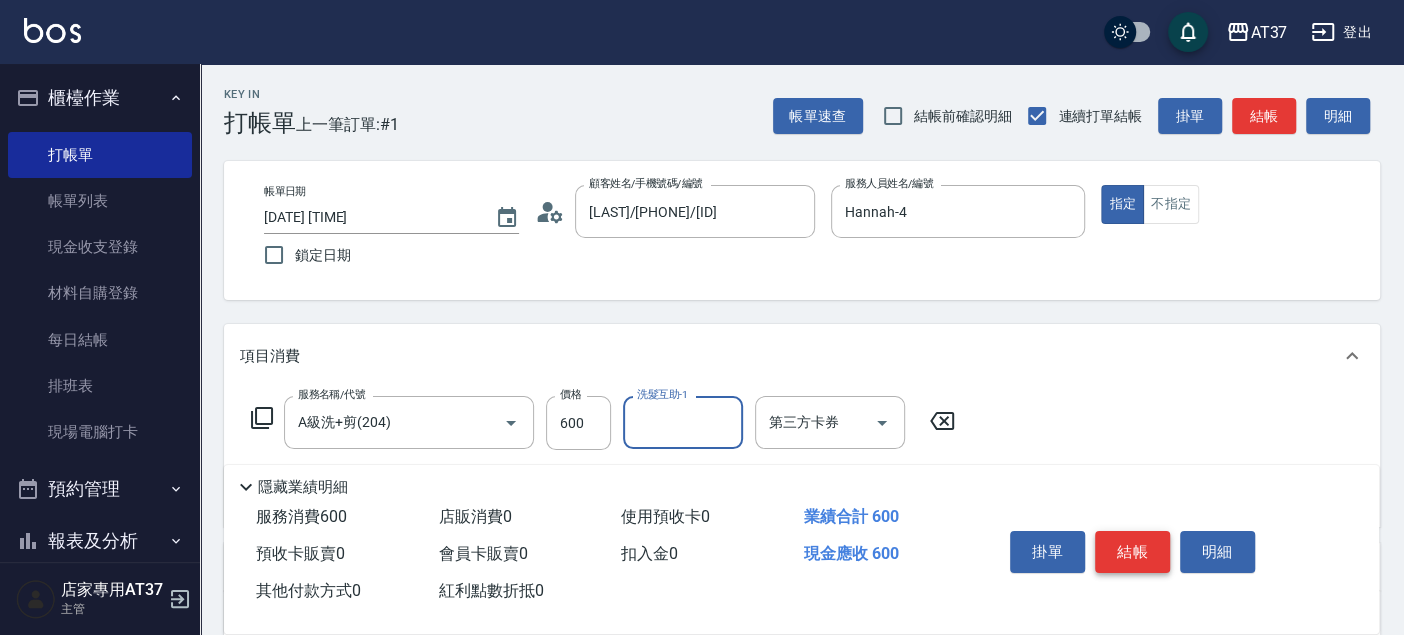 click on "結帳" at bounding box center [1132, 552] 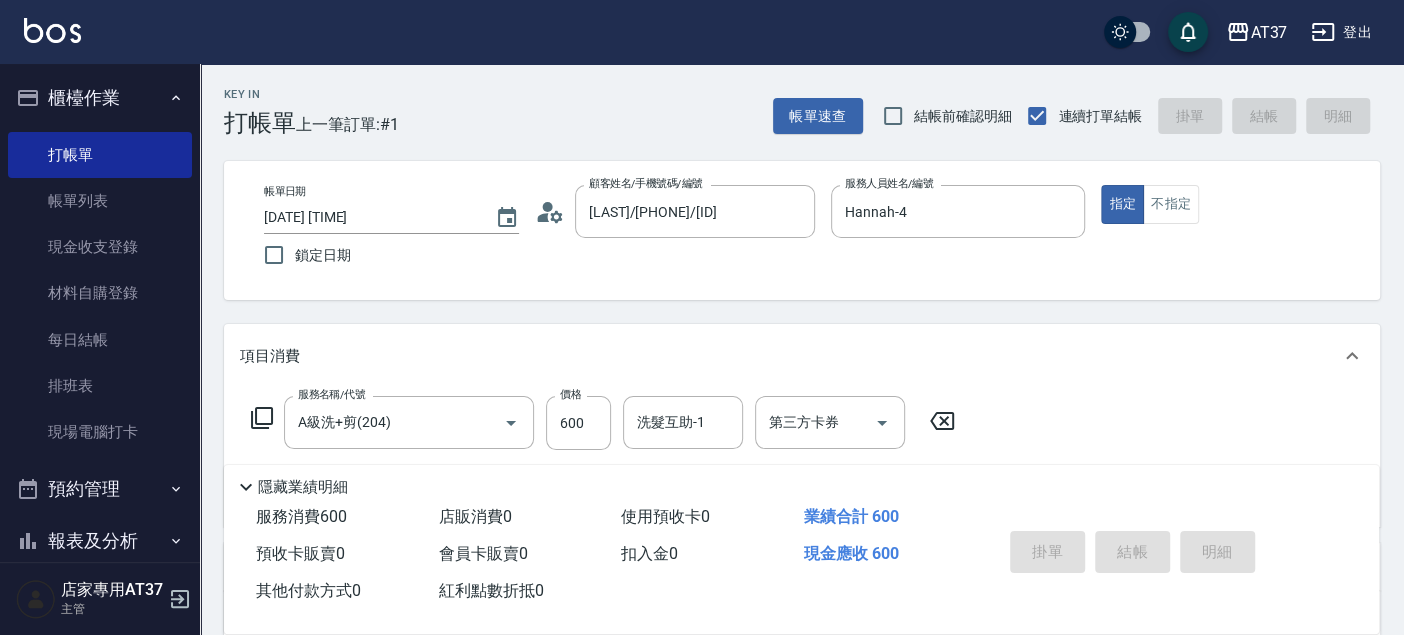 type on "2025/08/07 14:06" 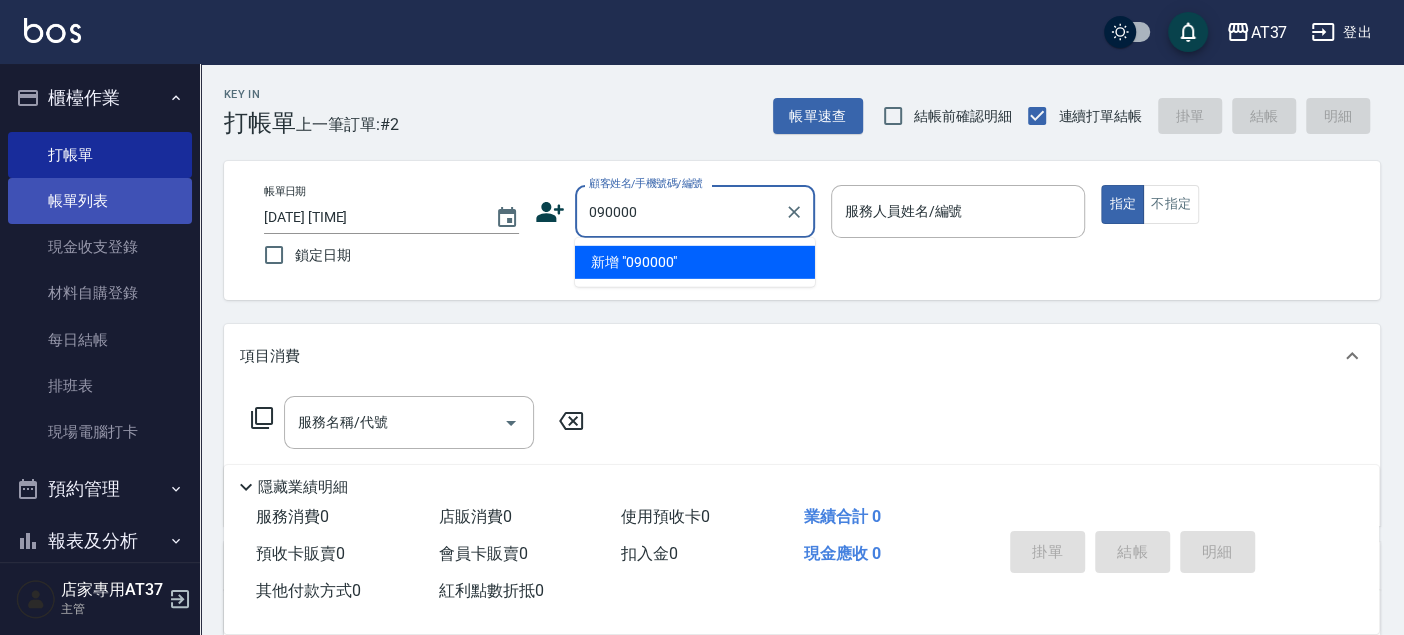 type on "090000" 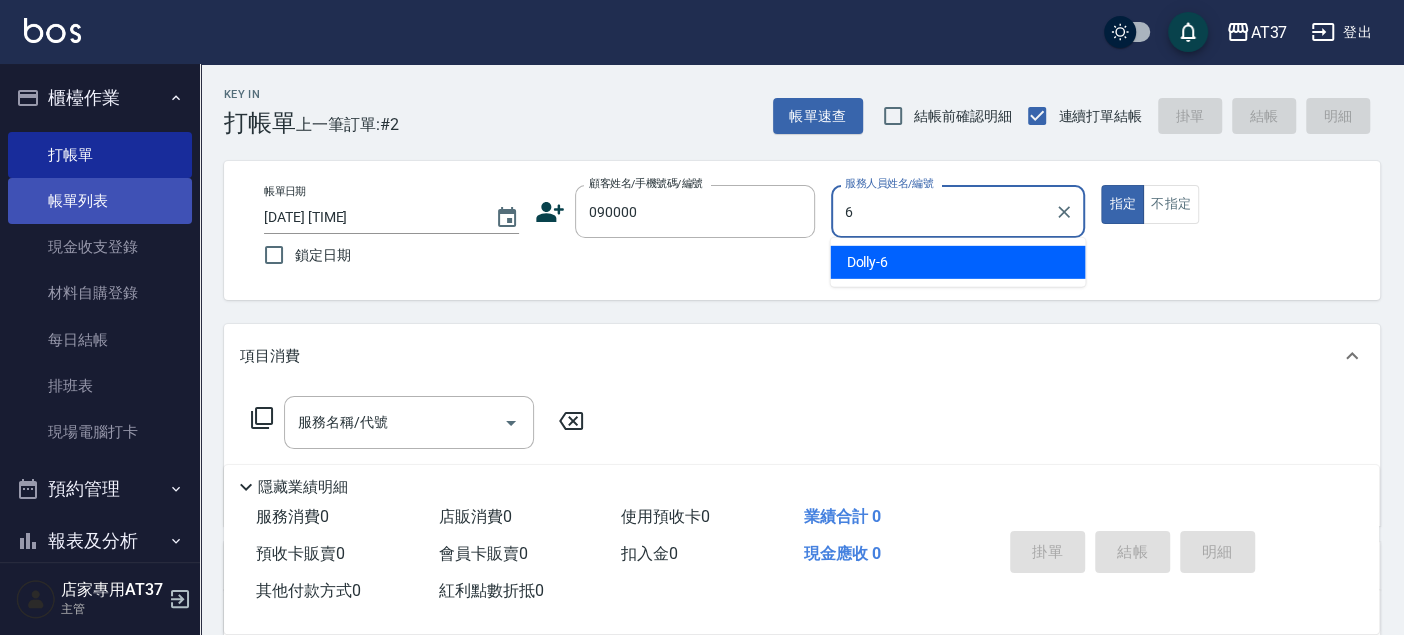 type on "Dolly-6" 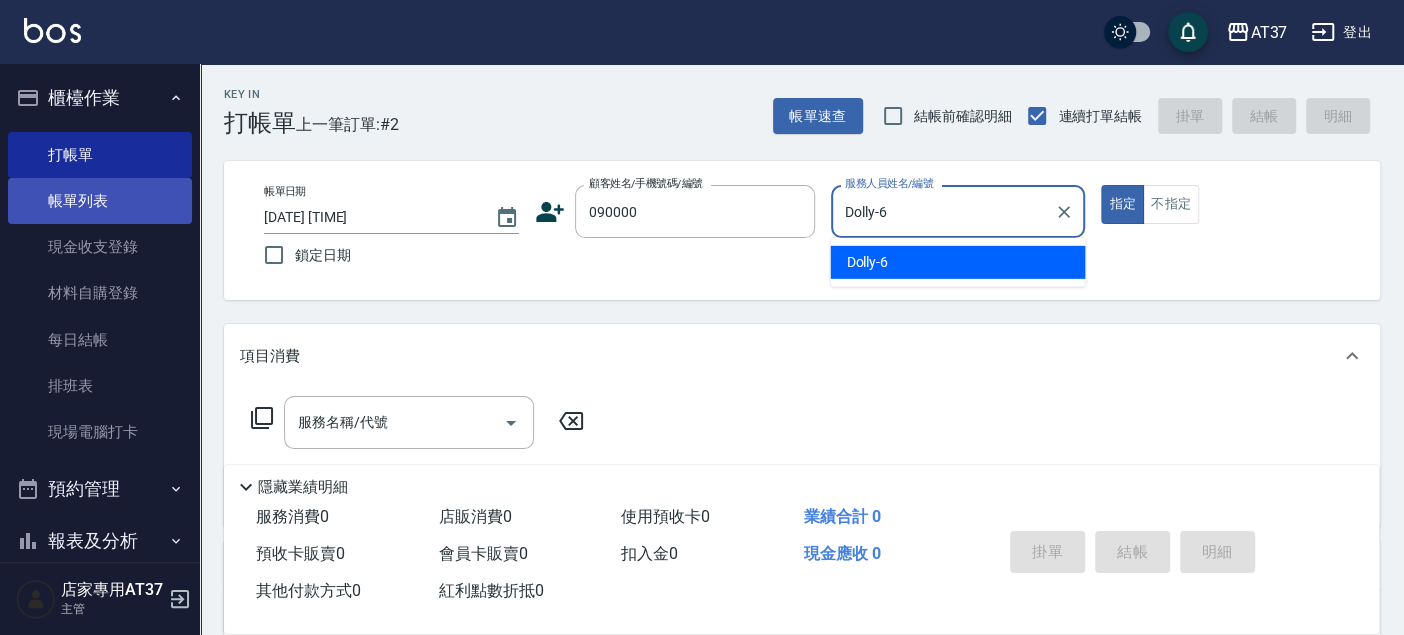 type on "true" 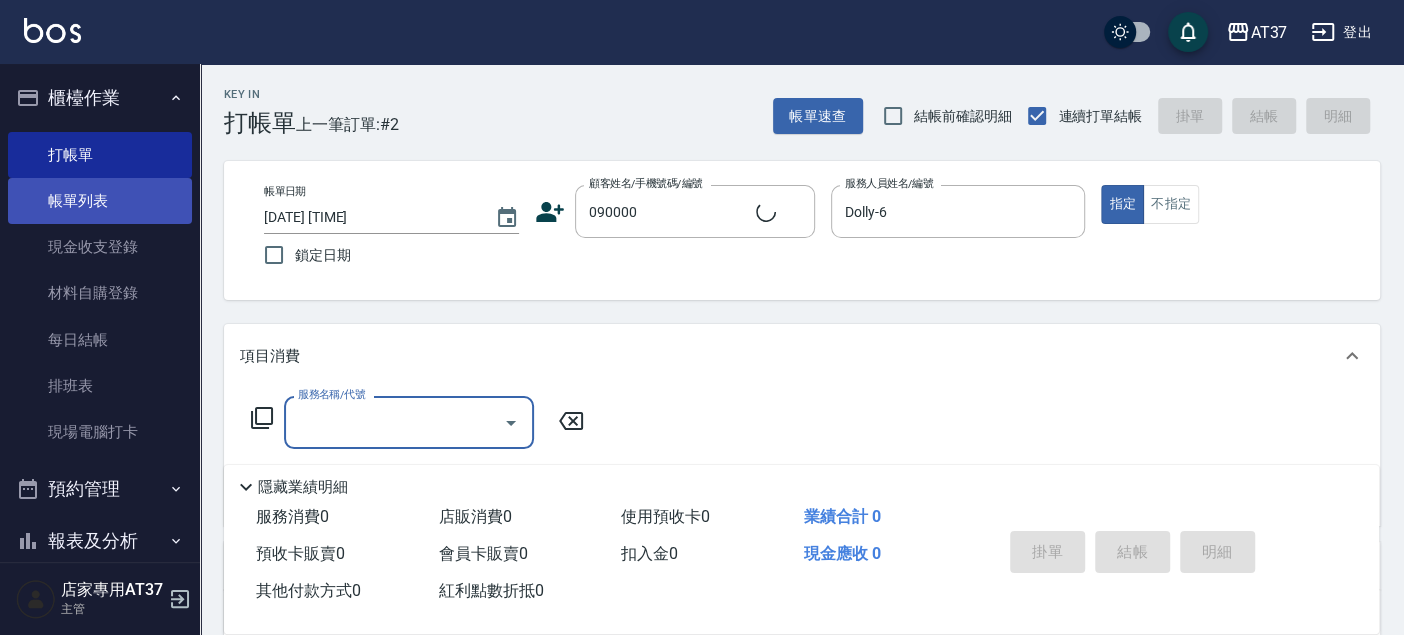 type on "新客人 姓名未設定/090000/null" 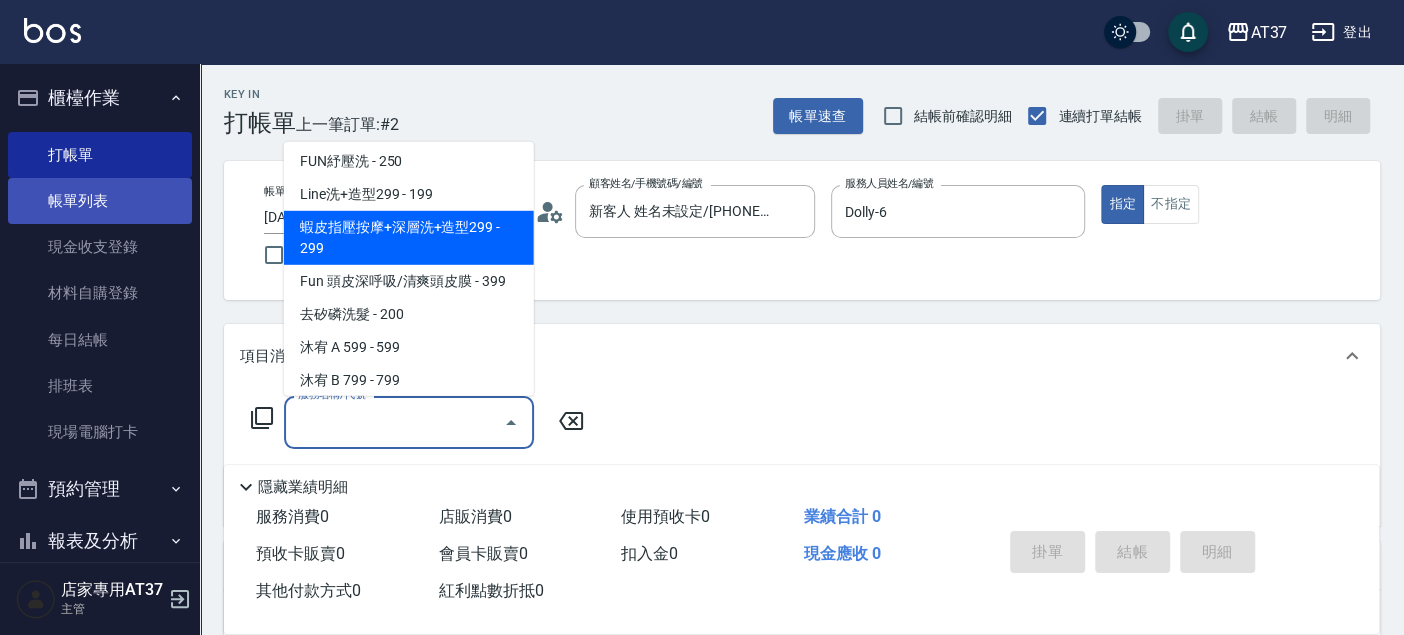 scroll, scrollTop: 402, scrollLeft: 0, axis: vertical 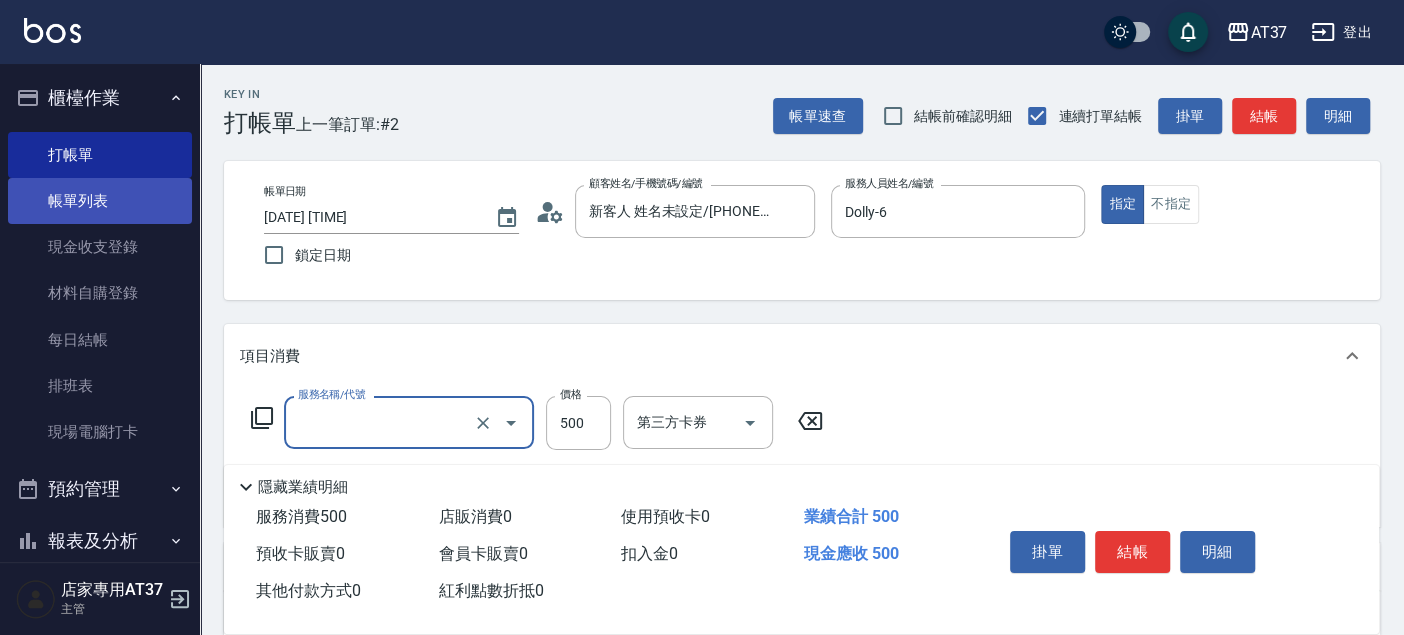 type on "A級洗+剪(204)" 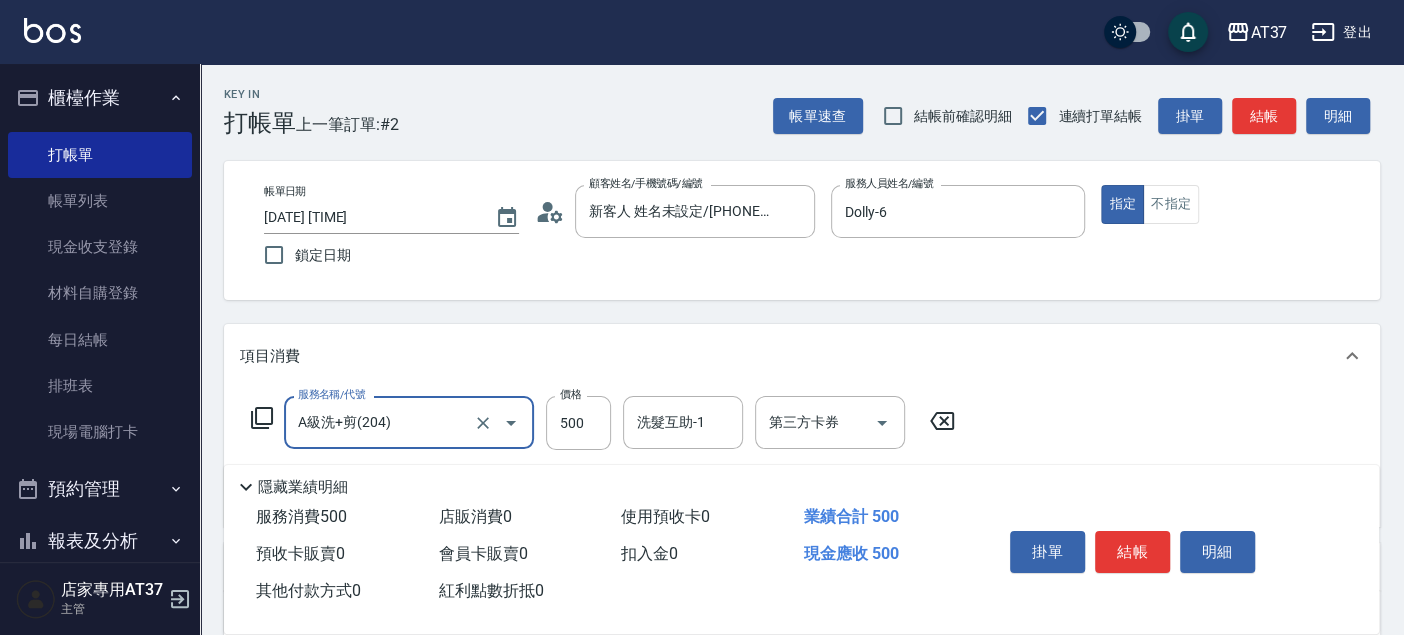 click on "帳單速查 結帳前確認明細 連續打單結帳 掛單 結帳 明細" at bounding box center (1076, 116) 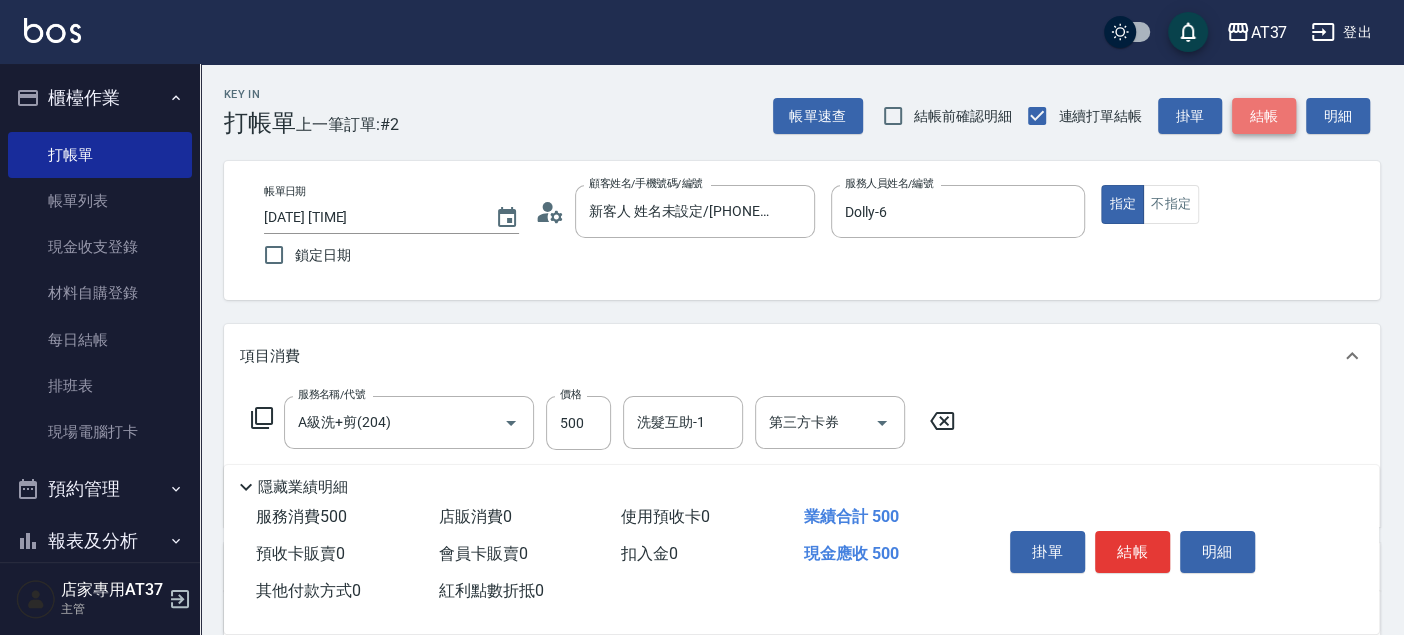 click on "結帳" at bounding box center [1264, 116] 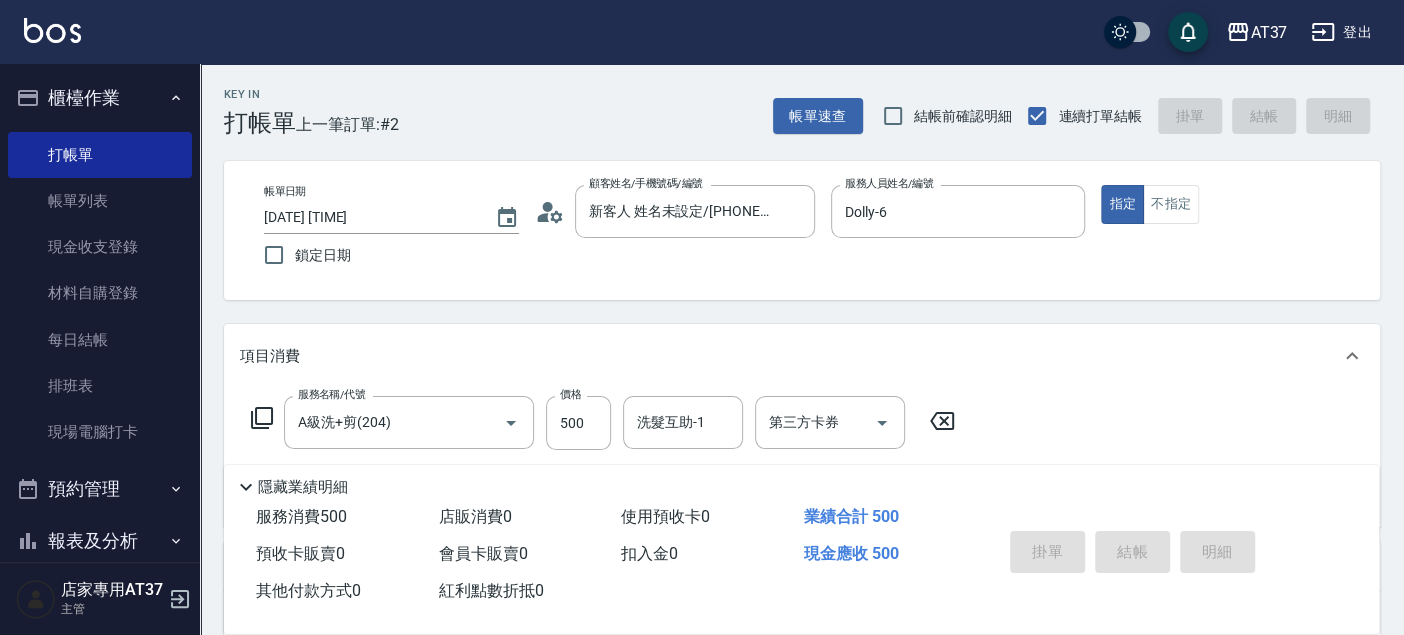 type on "2025/08/07 14:23" 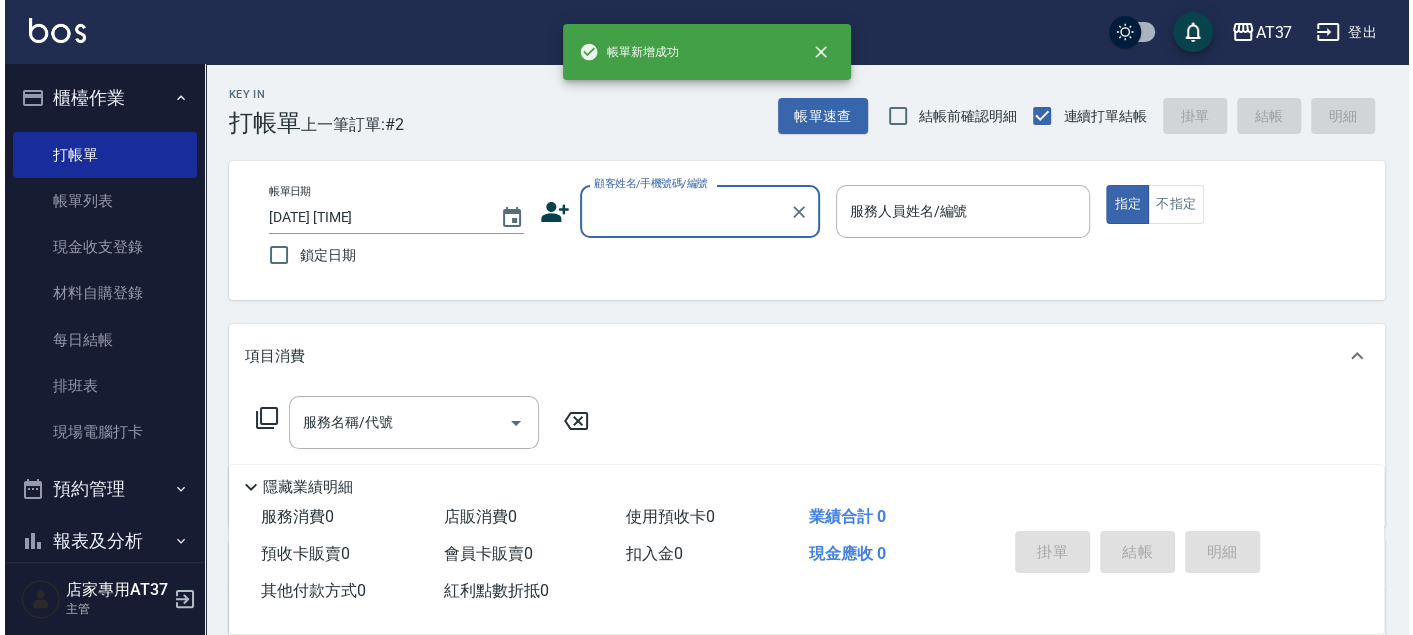 scroll, scrollTop: 0, scrollLeft: 0, axis: both 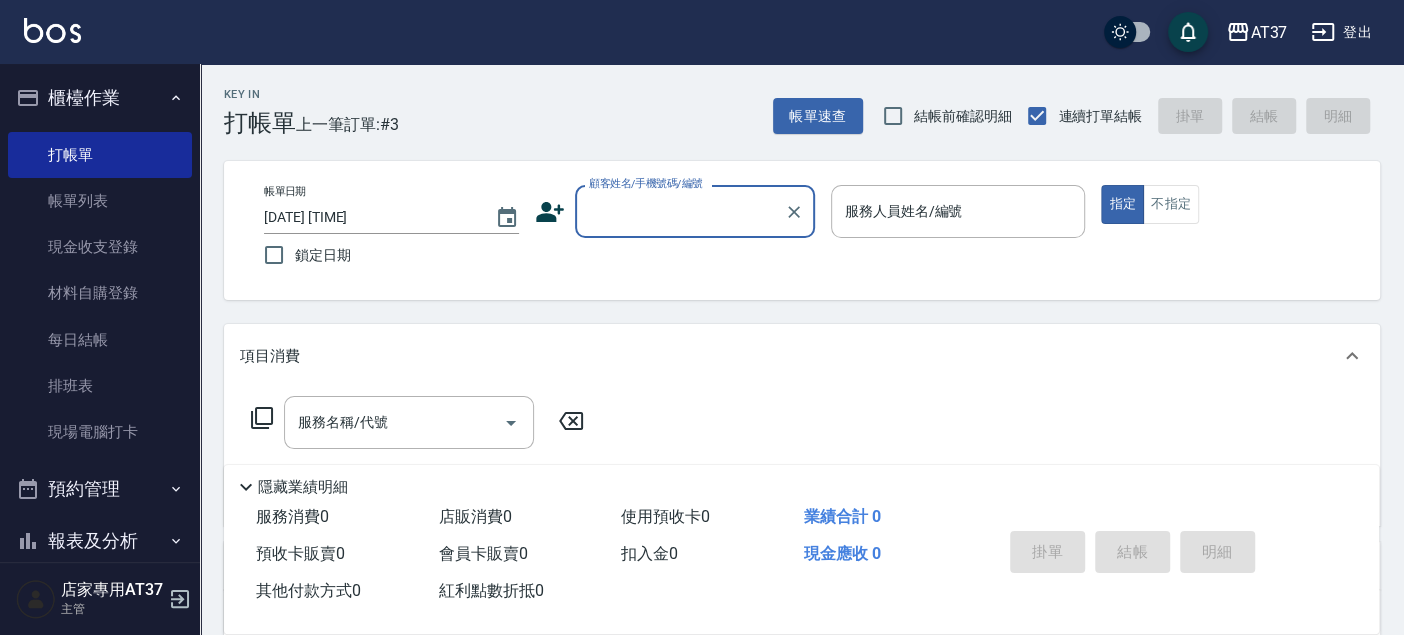 drag, startPoint x: 85, startPoint y: 371, endPoint x: 1080, endPoint y: 309, distance: 996.9298 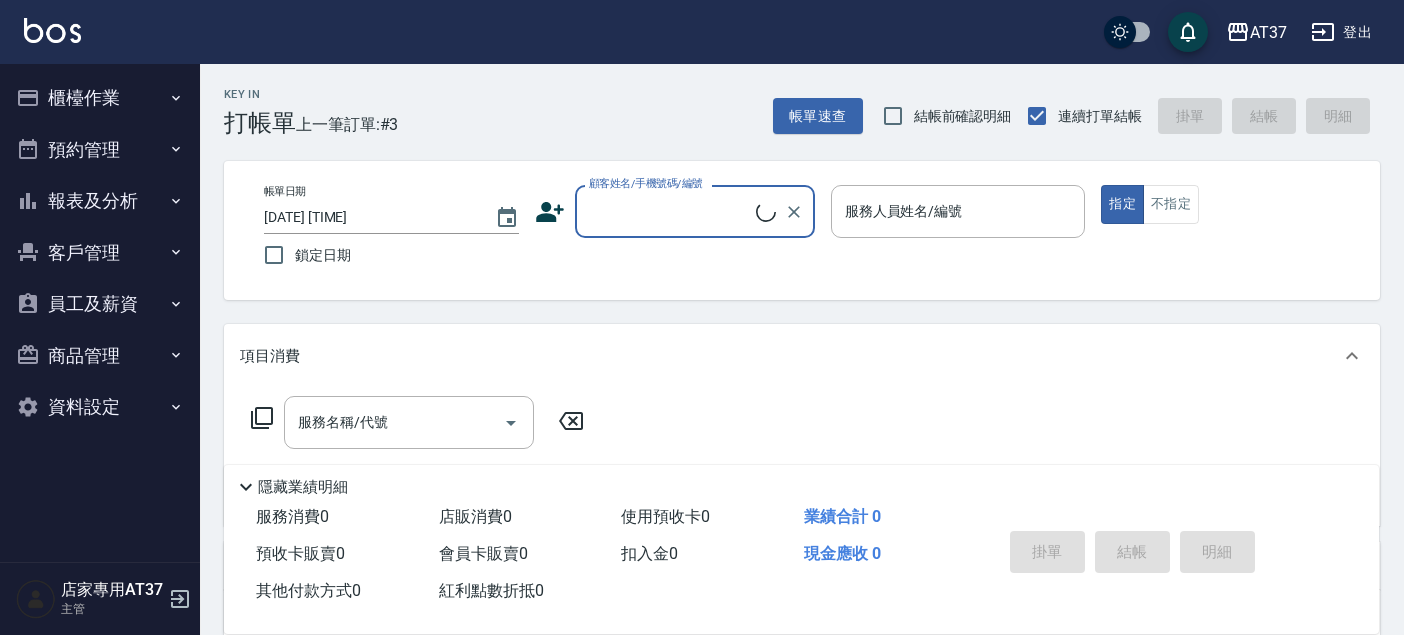 scroll, scrollTop: 0, scrollLeft: 0, axis: both 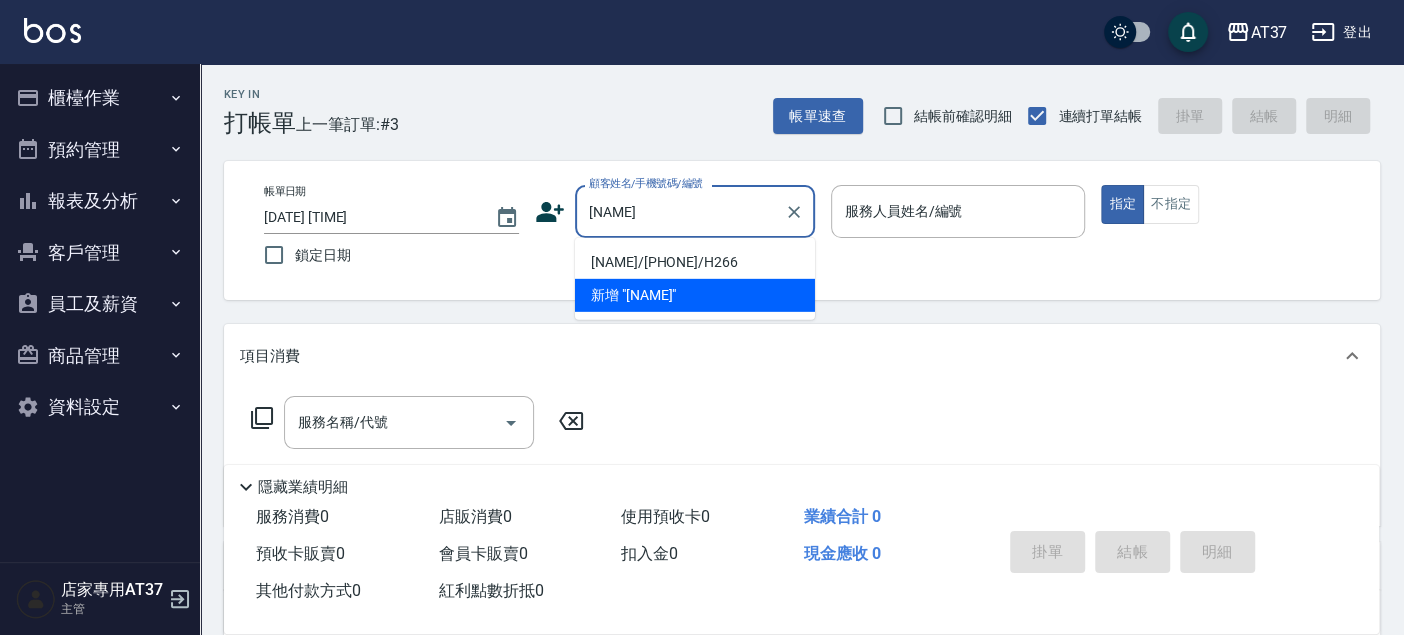 click on "[NAME]/[PHONE]/H266" at bounding box center [695, 262] 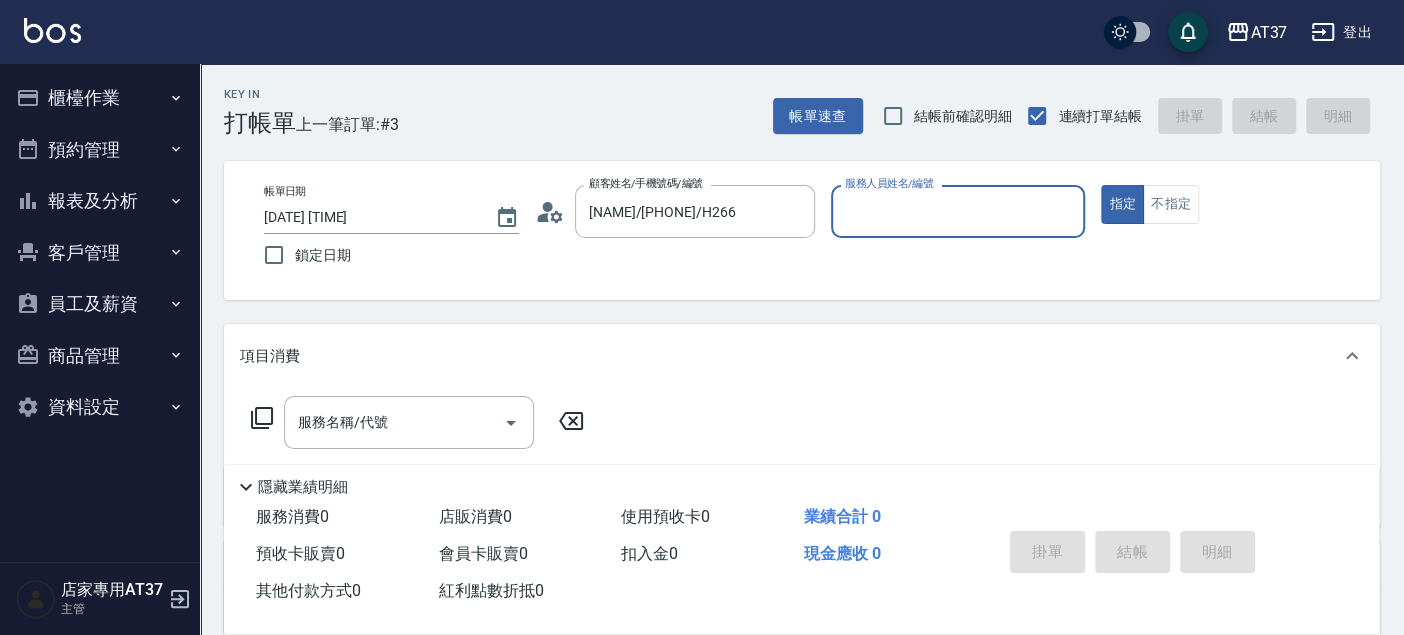 type on "Hannah-4" 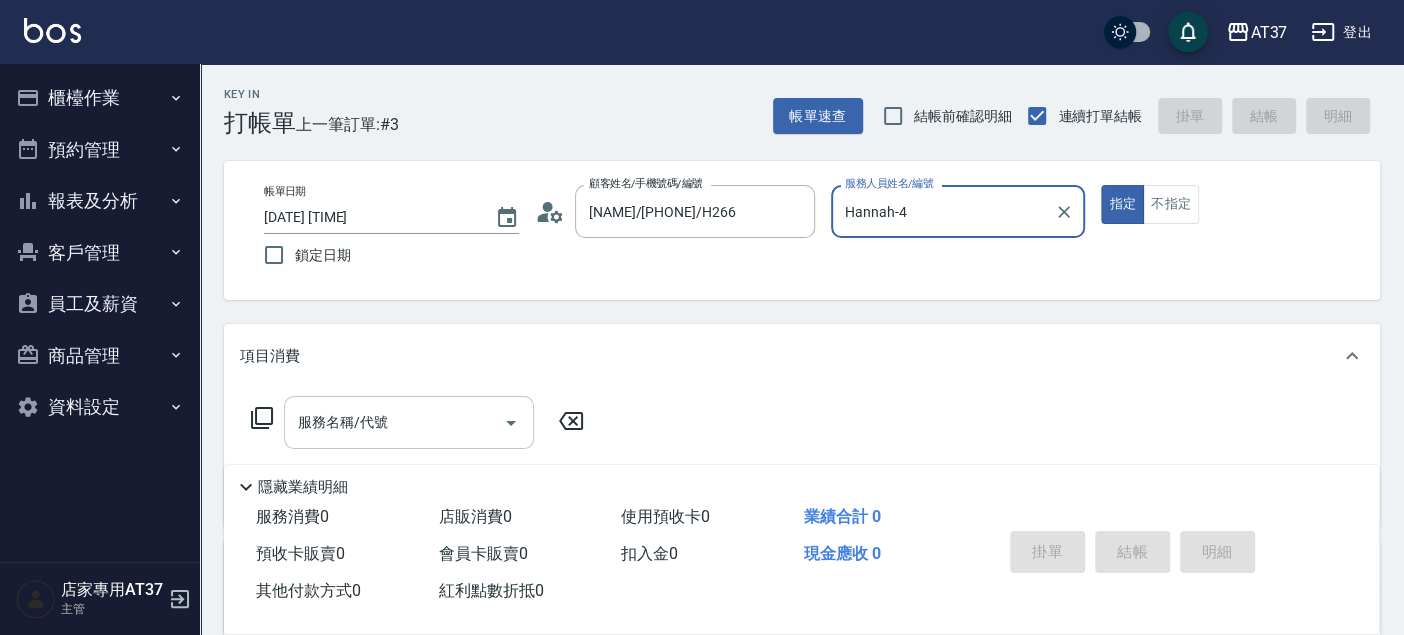 click on "服務名稱/代號" at bounding box center (394, 422) 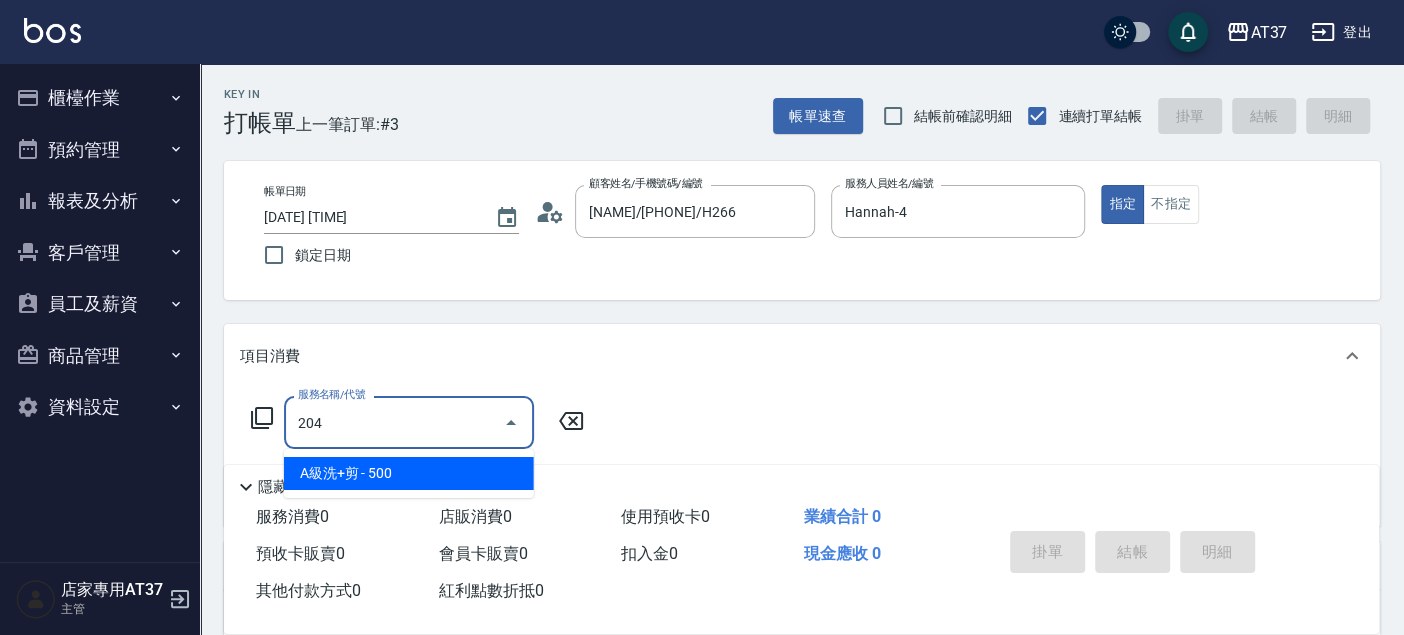 type on "A級洗+剪(204)" 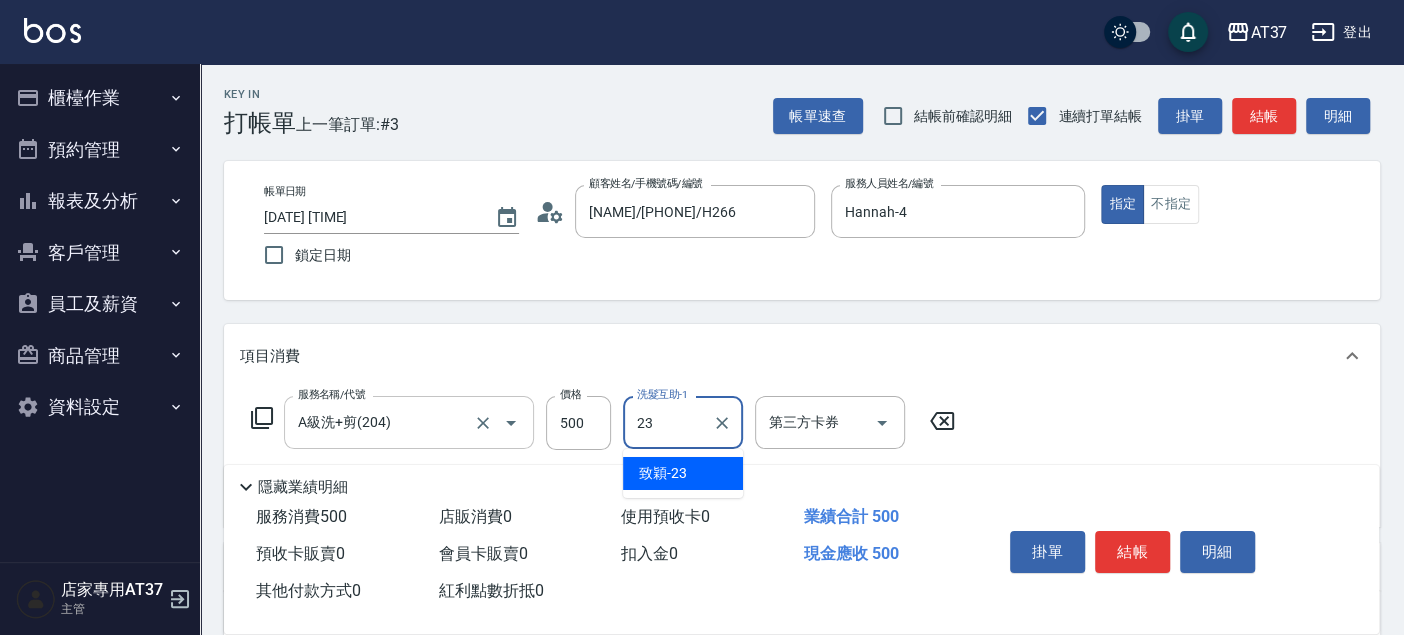 type on "致穎-23" 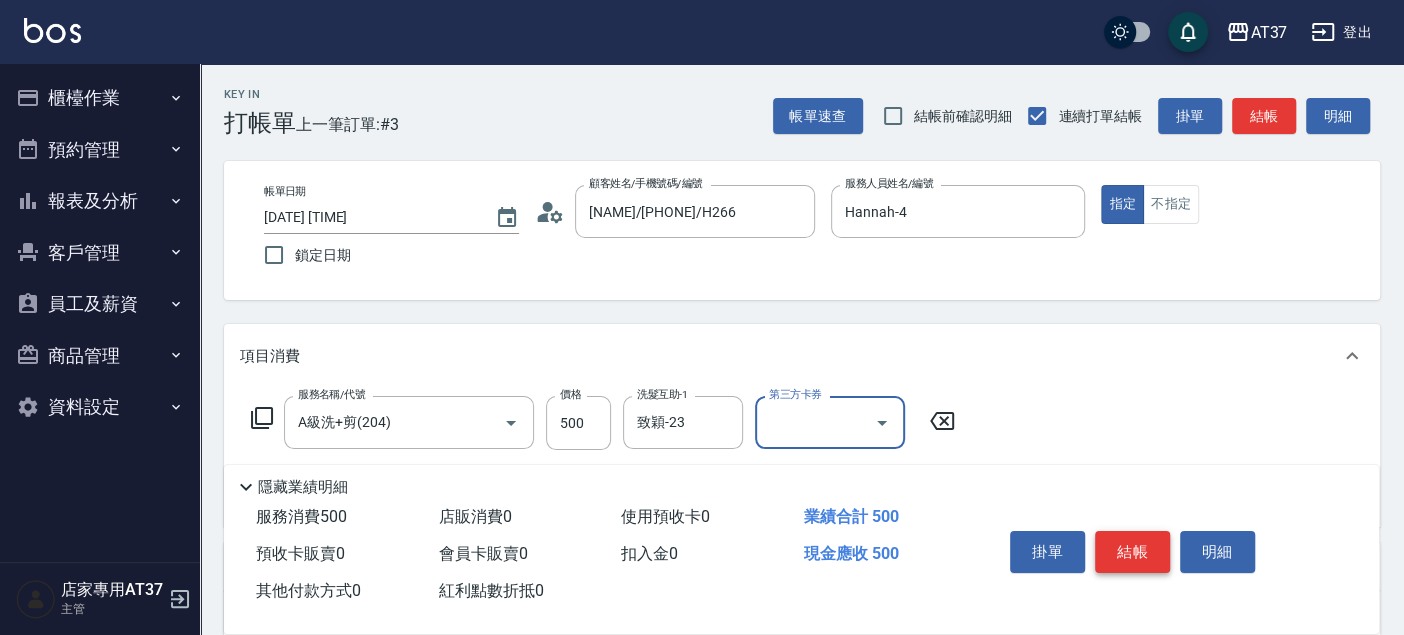 click on "結帳" at bounding box center (1132, 552) 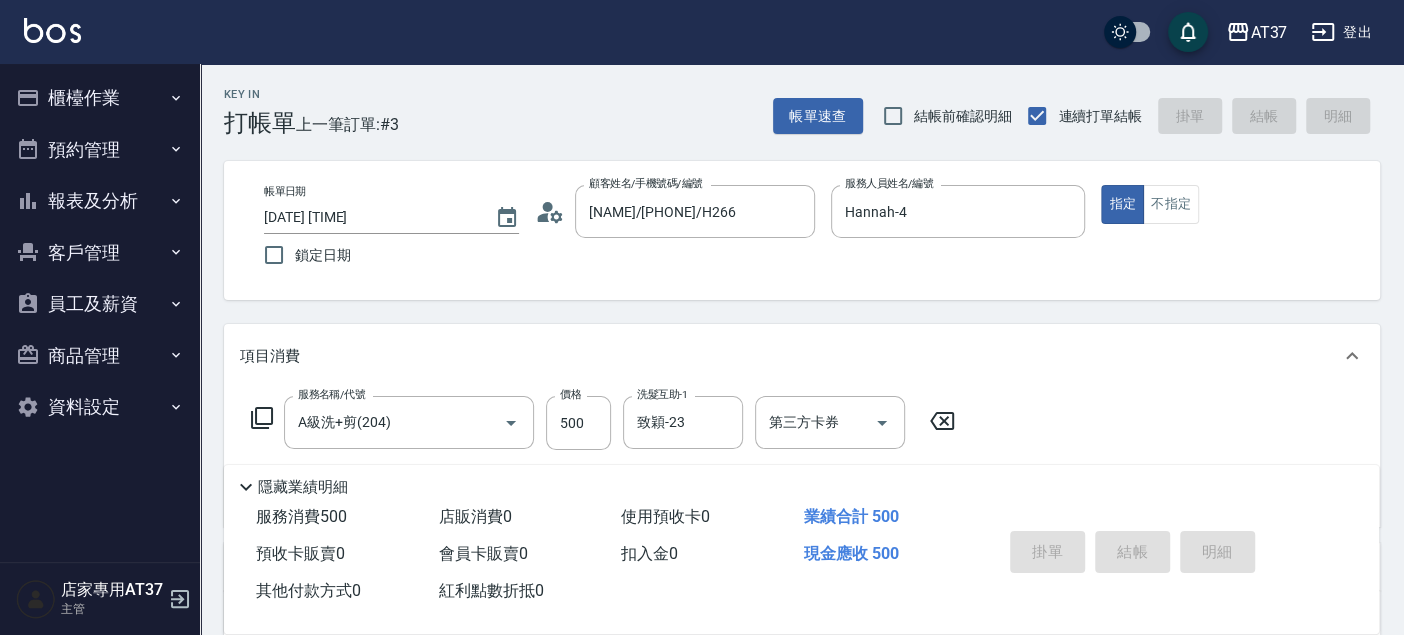 type on "2025/08/07 14:37" 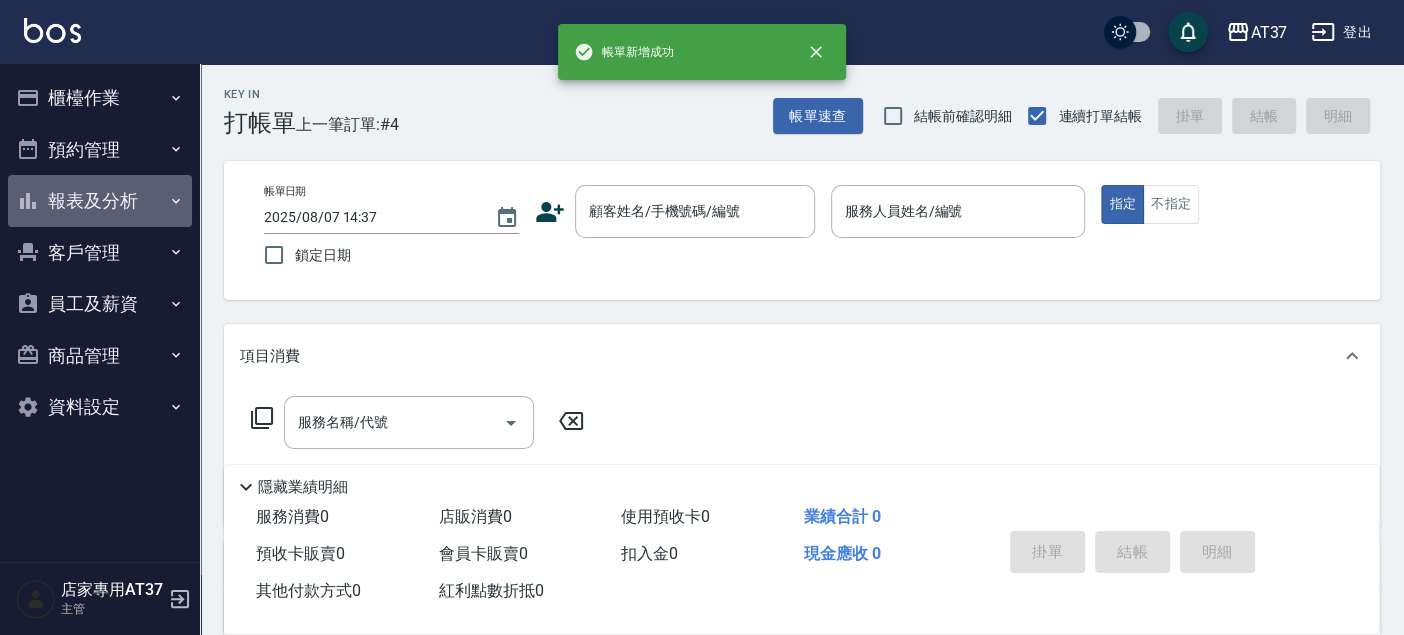 click on "報表及分析" at bounding box center [100, 201] 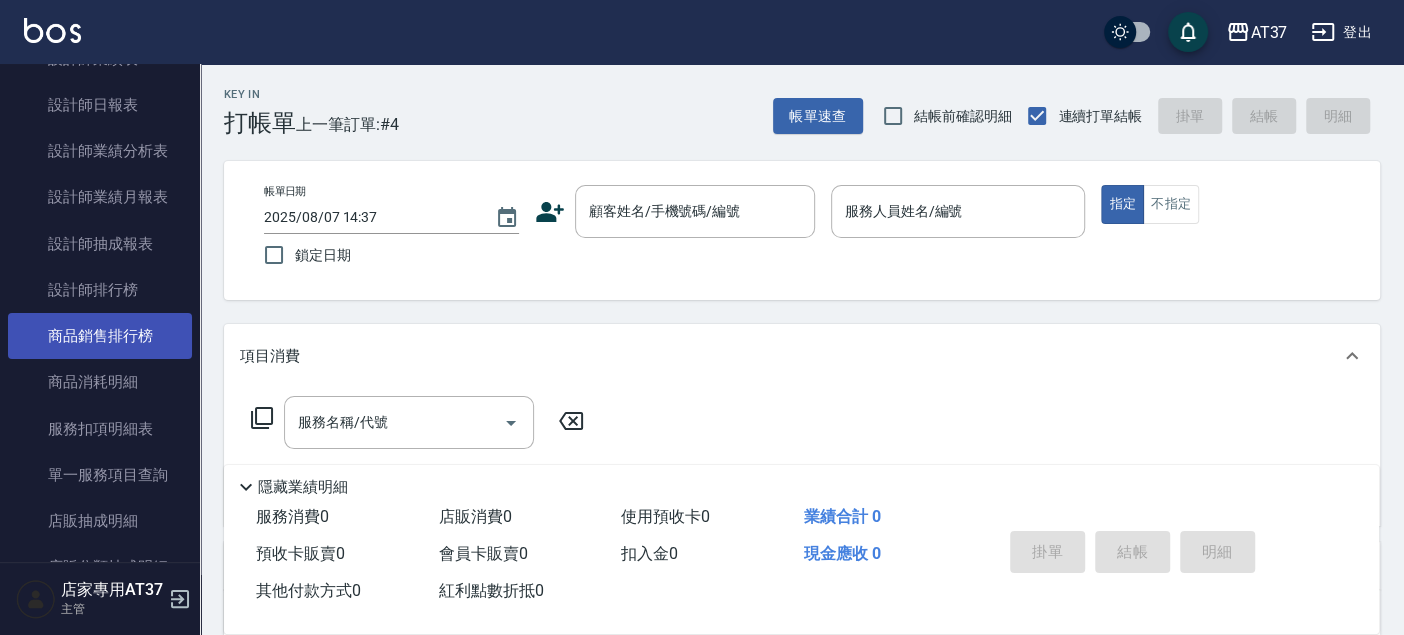 scroll, scrollTop: 777, scrollLeft: 0, axis: vertical 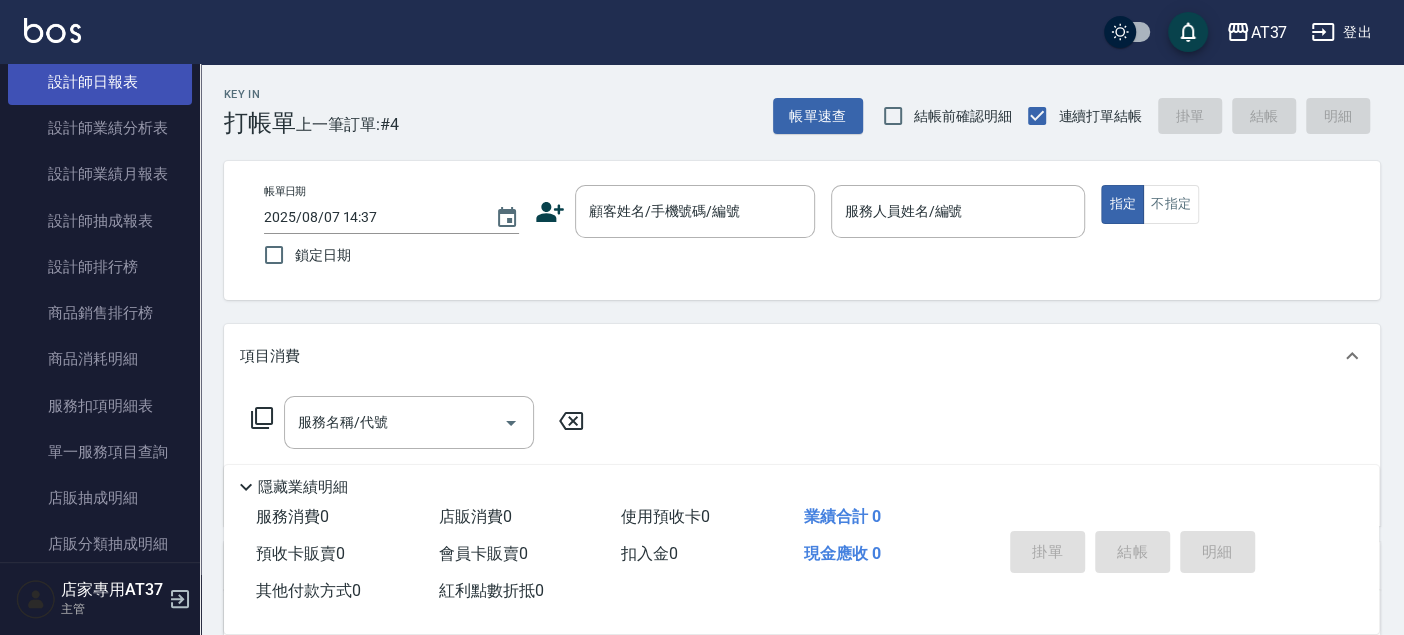 click on "設計師日報表" at bounding box center (100, 82) 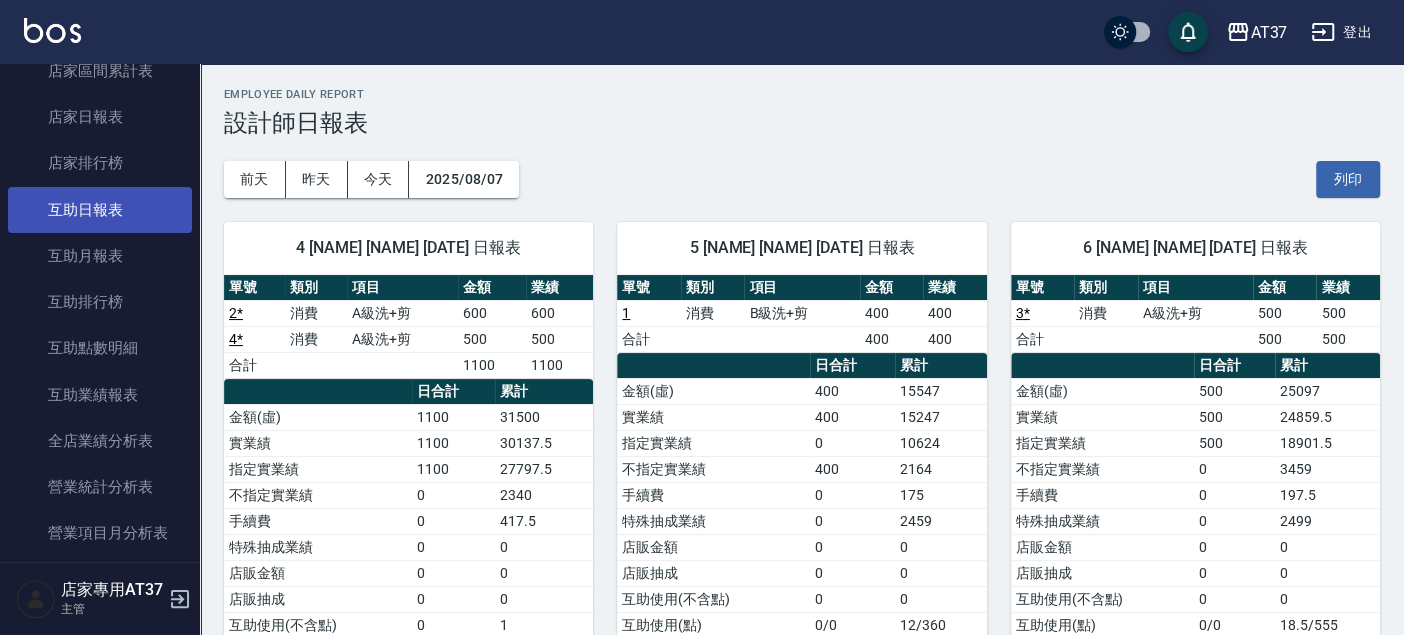 scroll, scrollTop: 0, scrollLeft: 0, axis: both 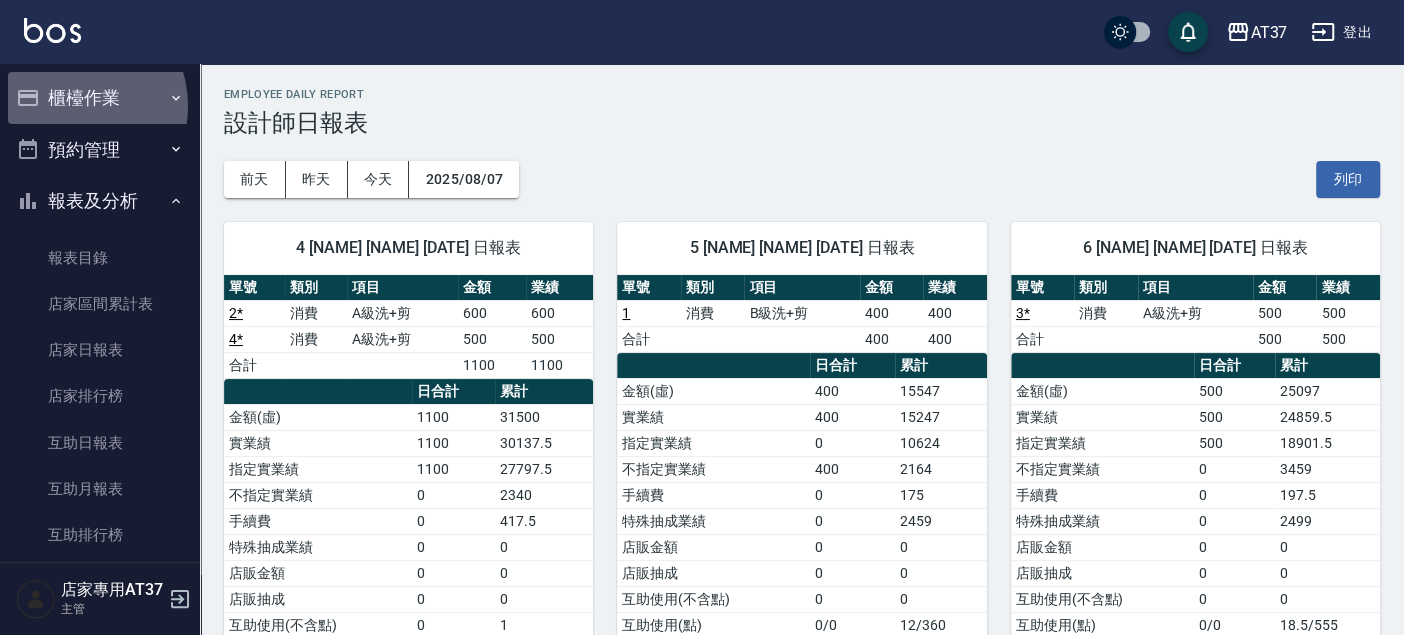click on "櫃檯作業" at bounding box center (100, 98) 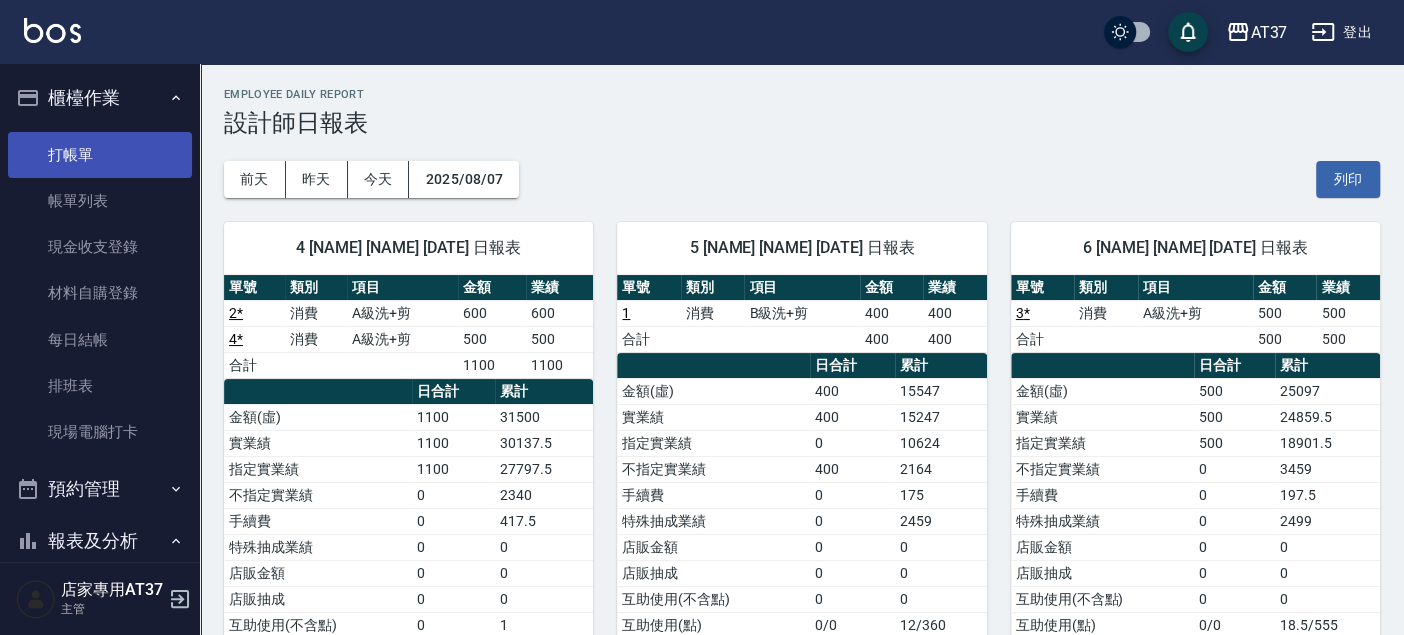 click on "打帳單" at bounding box center (100, 155) 